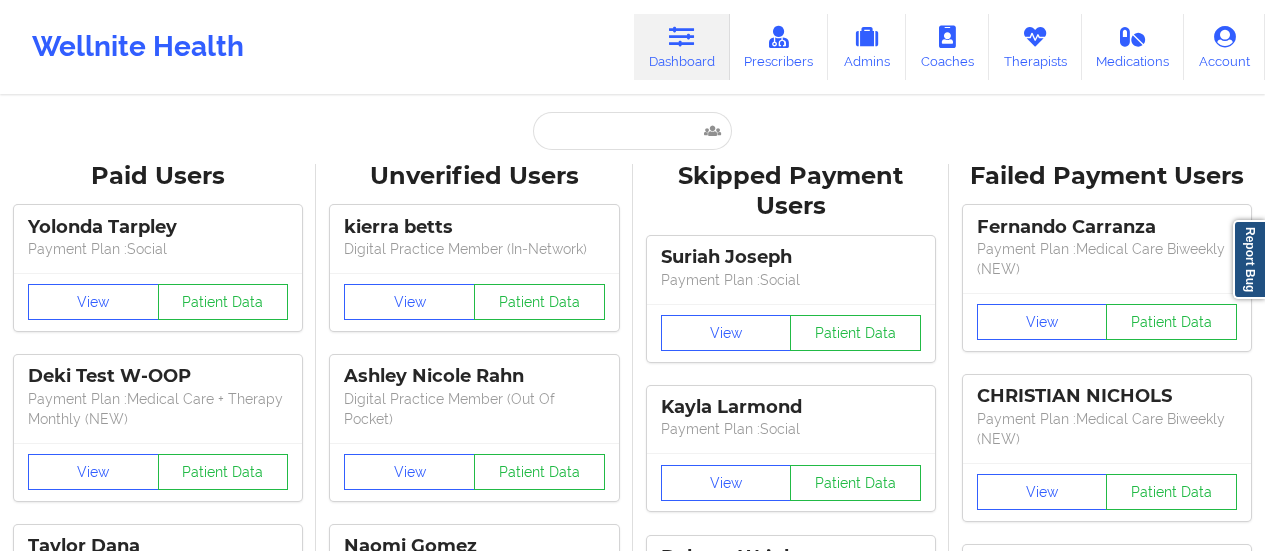 scroll, scrollTop: 0, scrollLeft: 0, axis: both 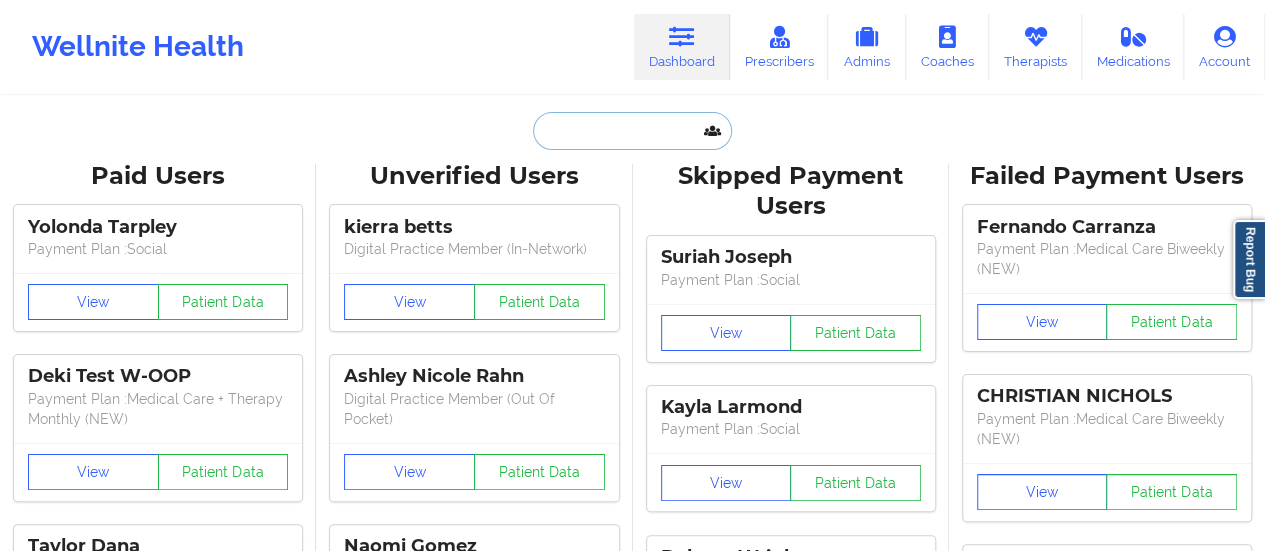 click at bounding box center (632, 131) 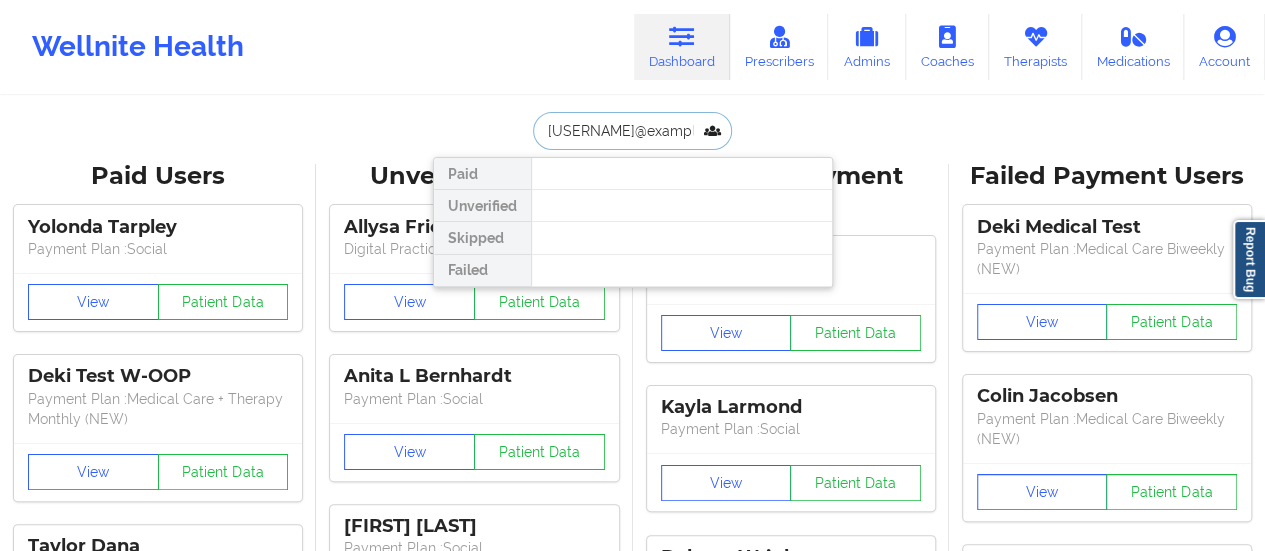 type on "[USERNAME]@example.com" 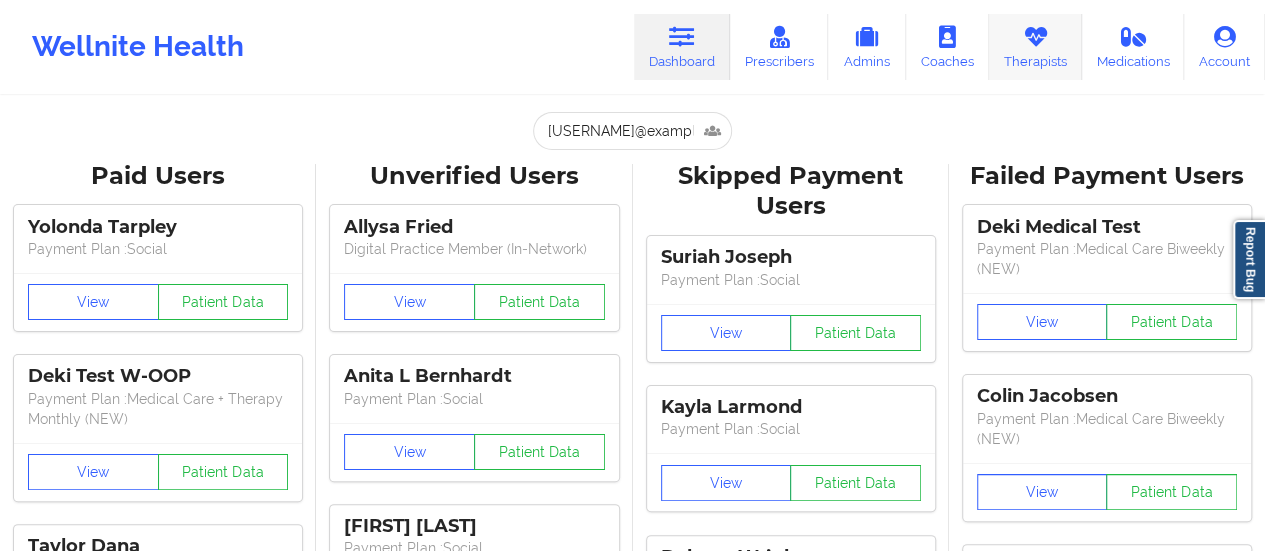 click on "Therapists" at bounding box center [1035, 47] 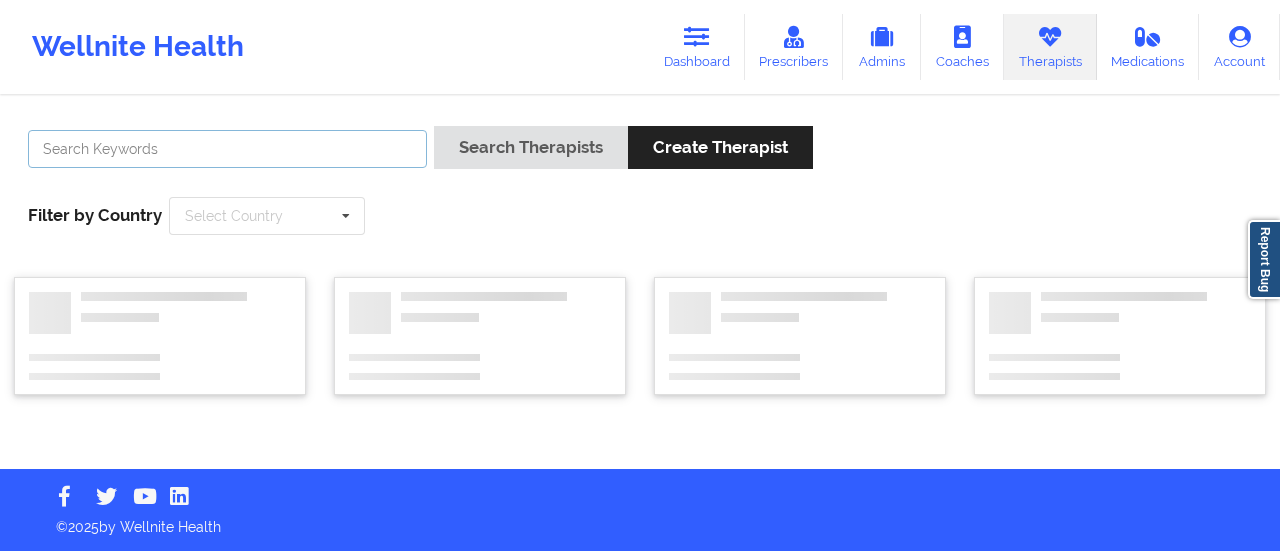 click at bounding box center (227, 149) 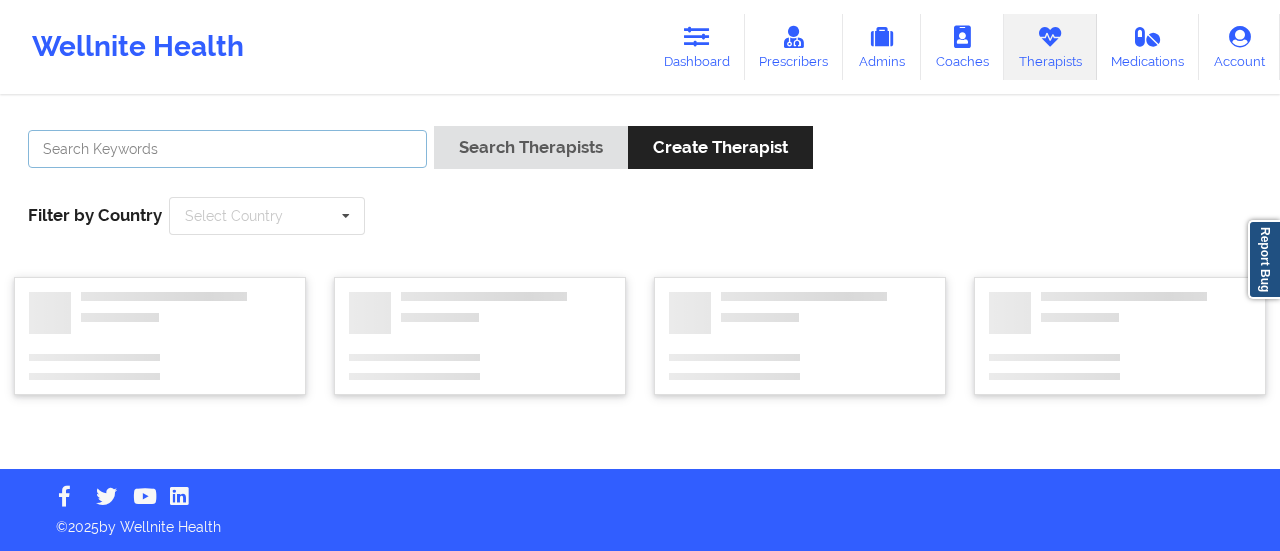 paste on "[LAST] [LAST]" 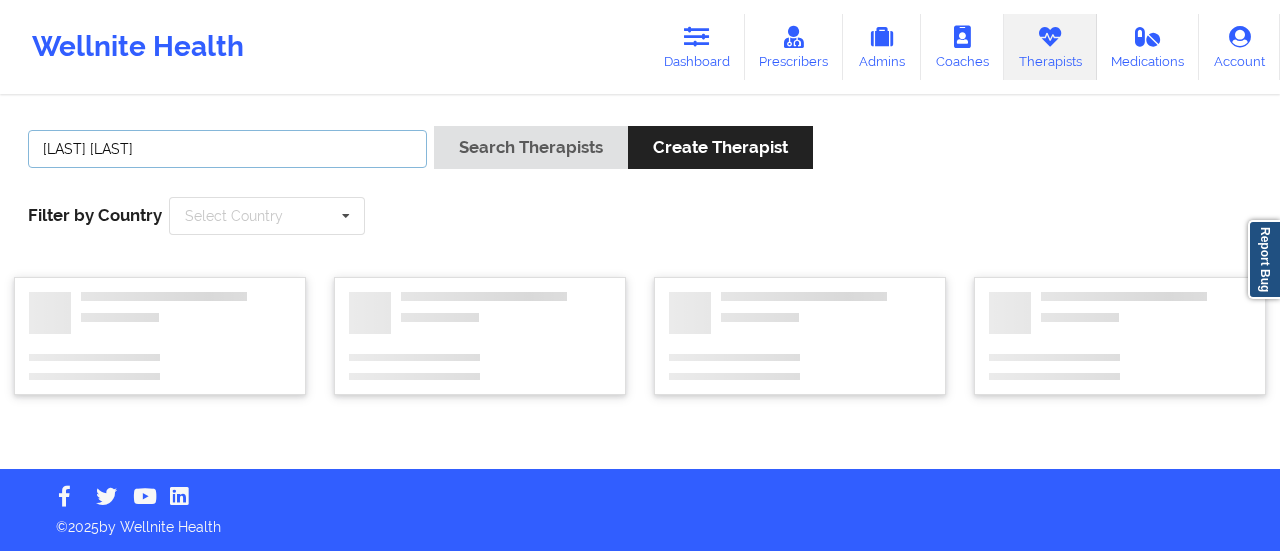 type on "[LAST] [LAST]" 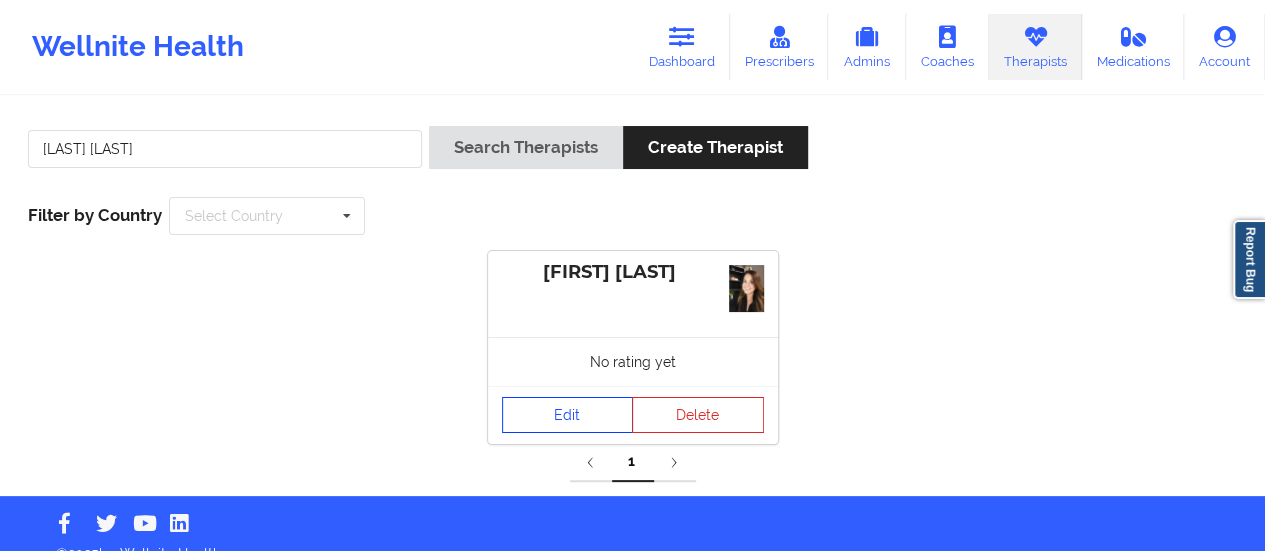 click on "Edit" at bounding box center [568, 415] 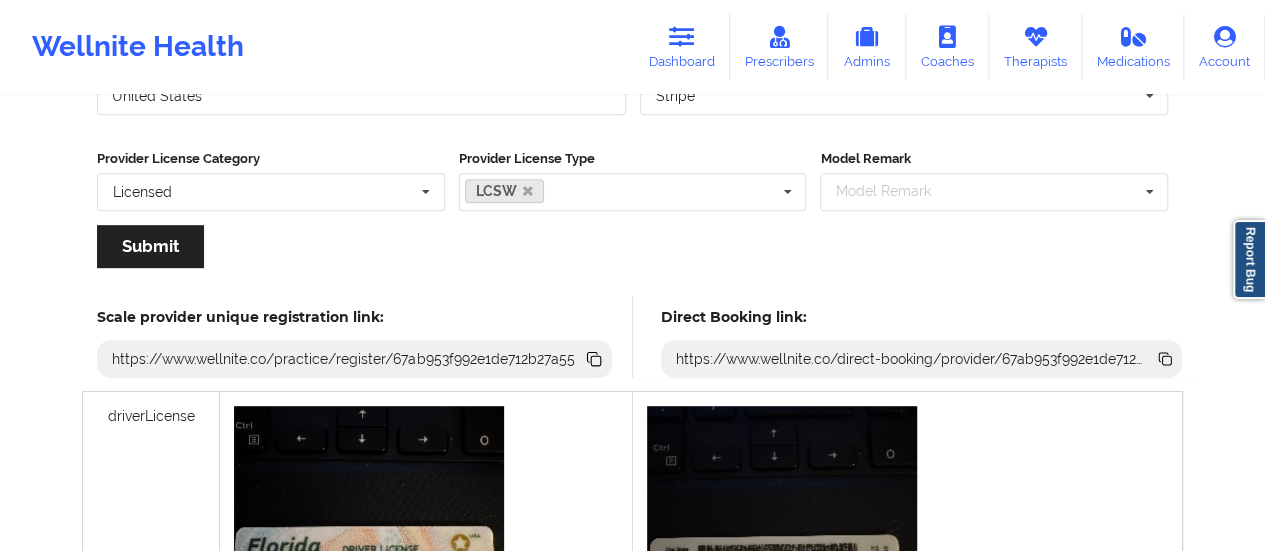 scroll, scrollTop: 0, scrollLeft: 0, axis: both 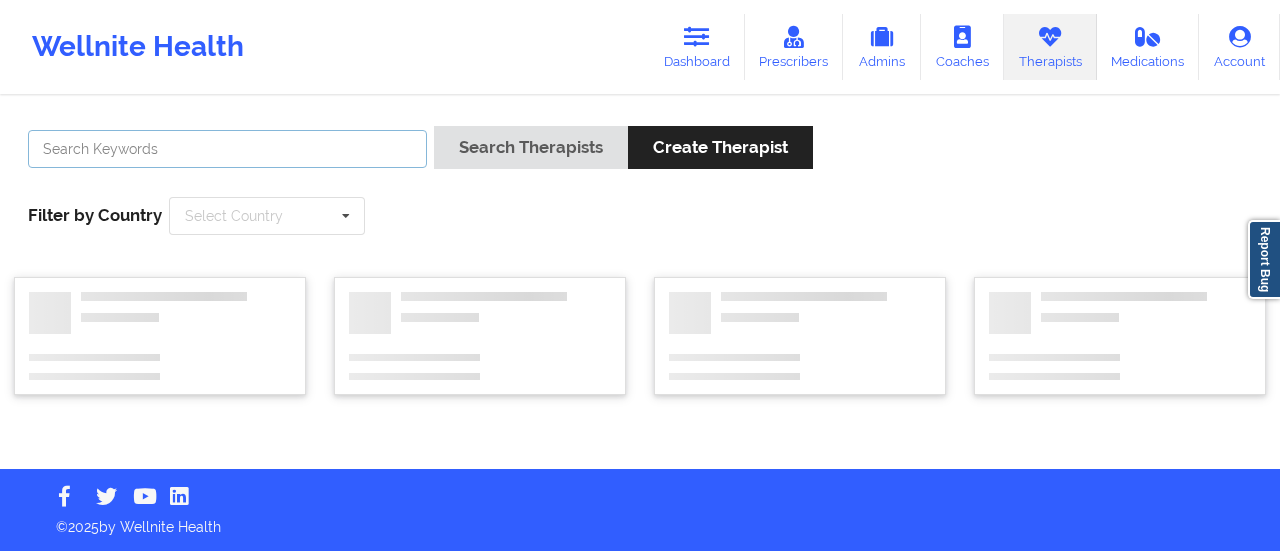 click at bounding box center (227, 149) 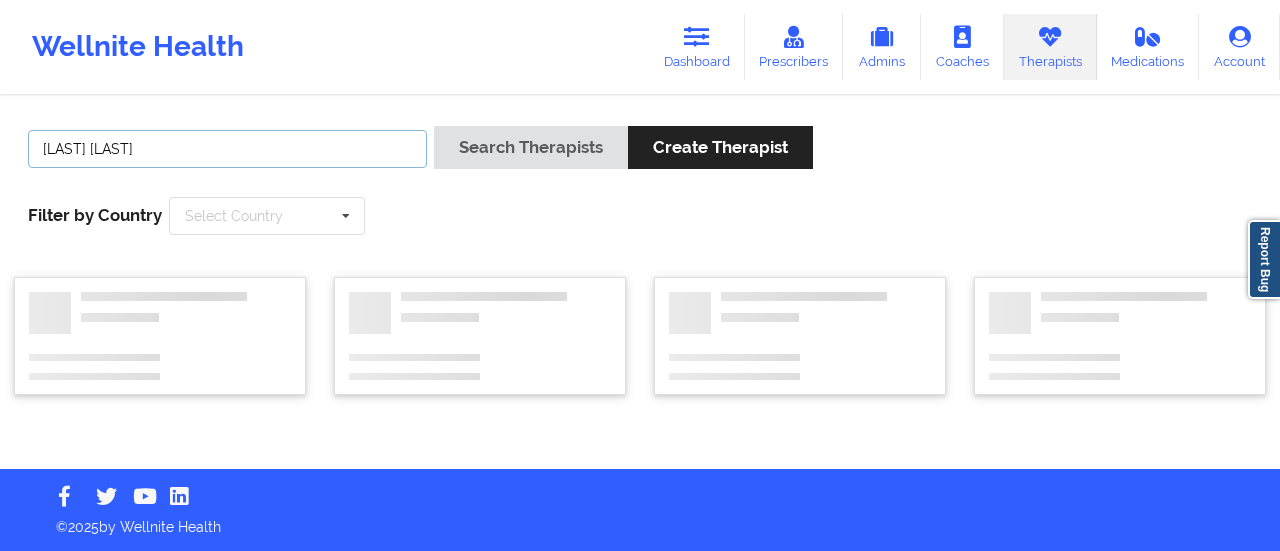 click on "Search Therapists" at bounding box center (531, 147) 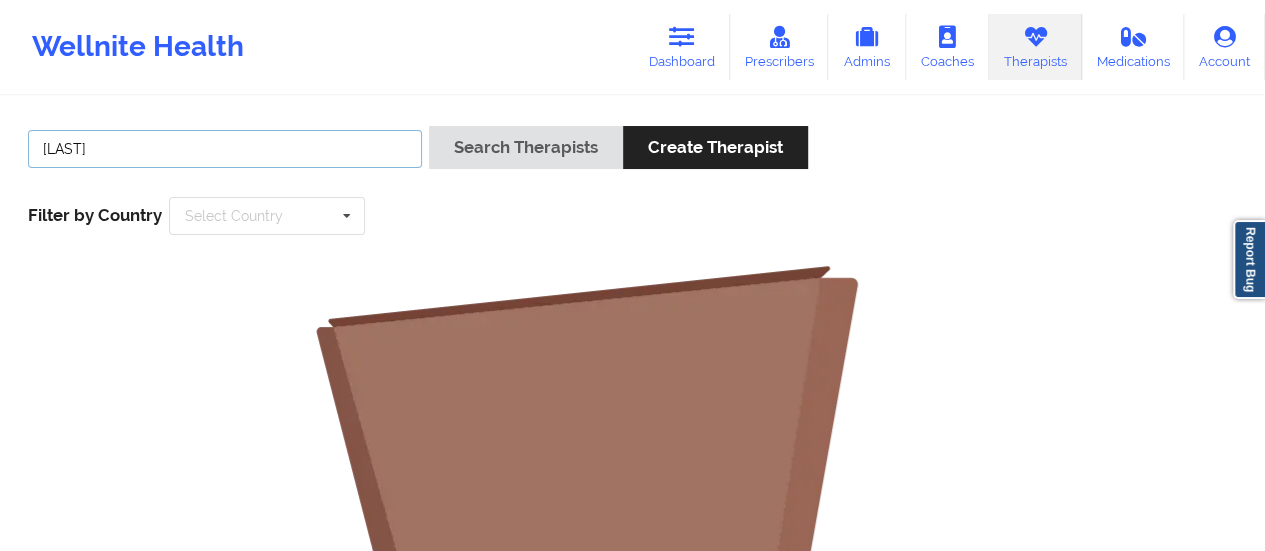 type on "[LAST]" 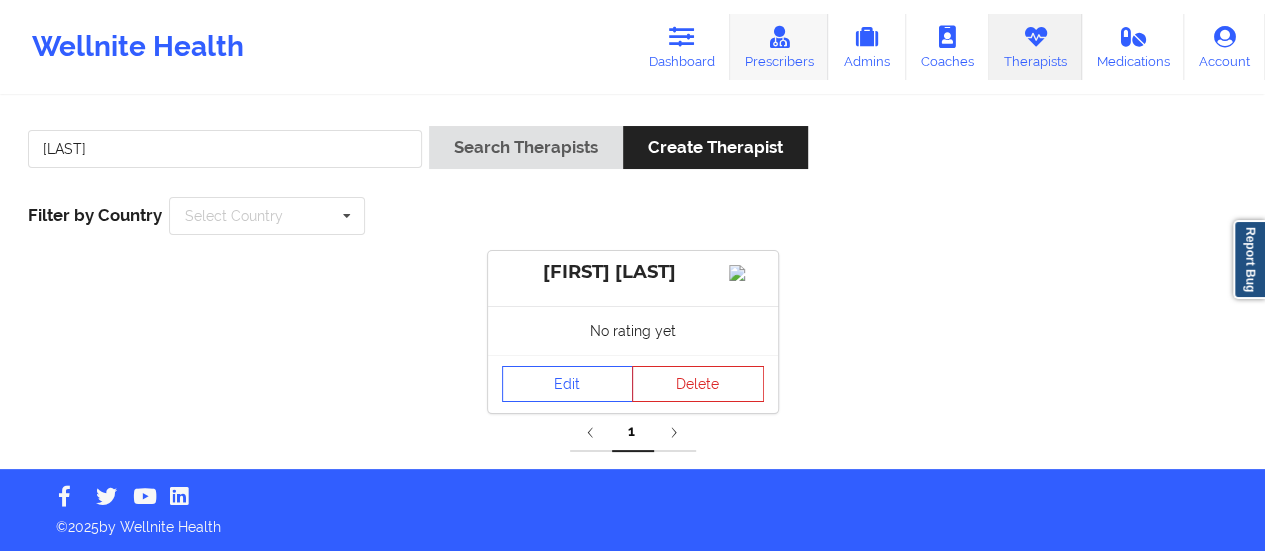 click at bounding box center [779, 37] 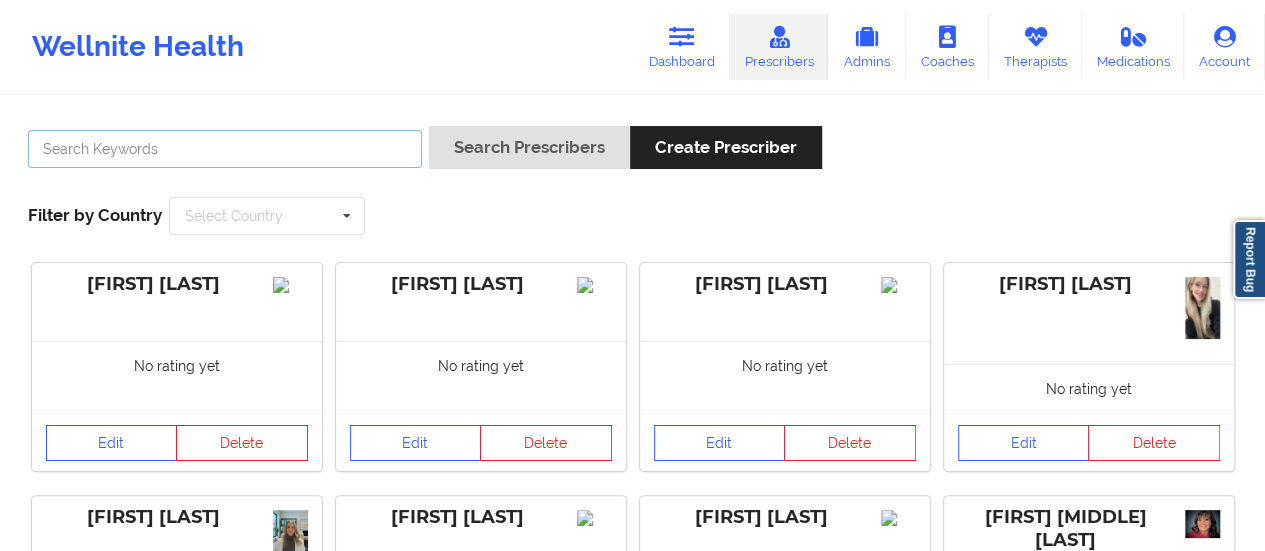 click at bounding box center (225, 149) 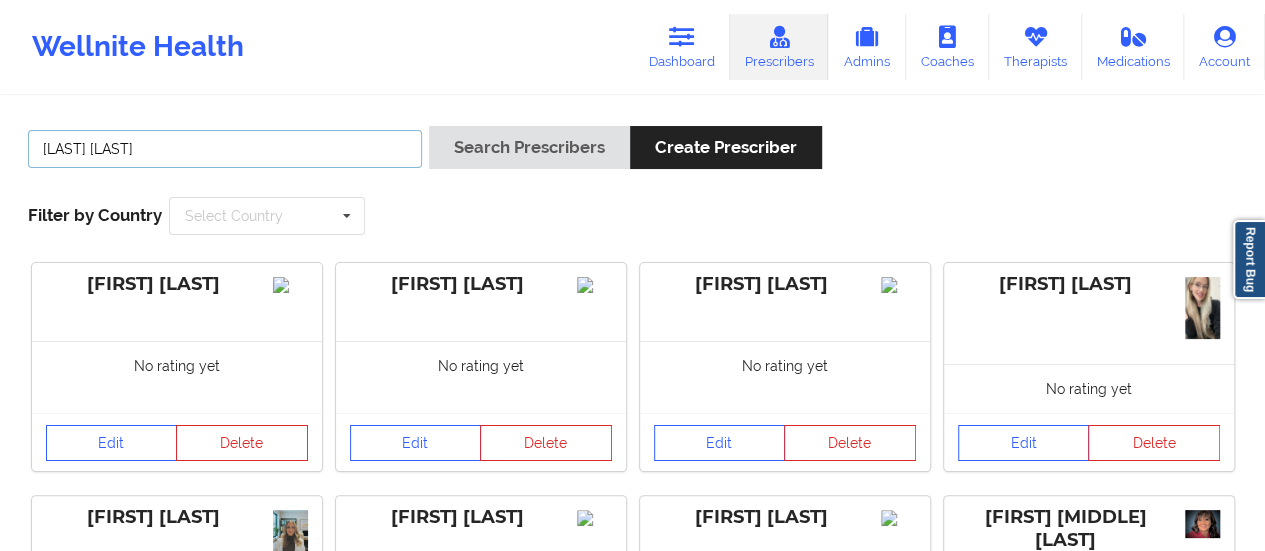 type on "[LAST] [LAST]" 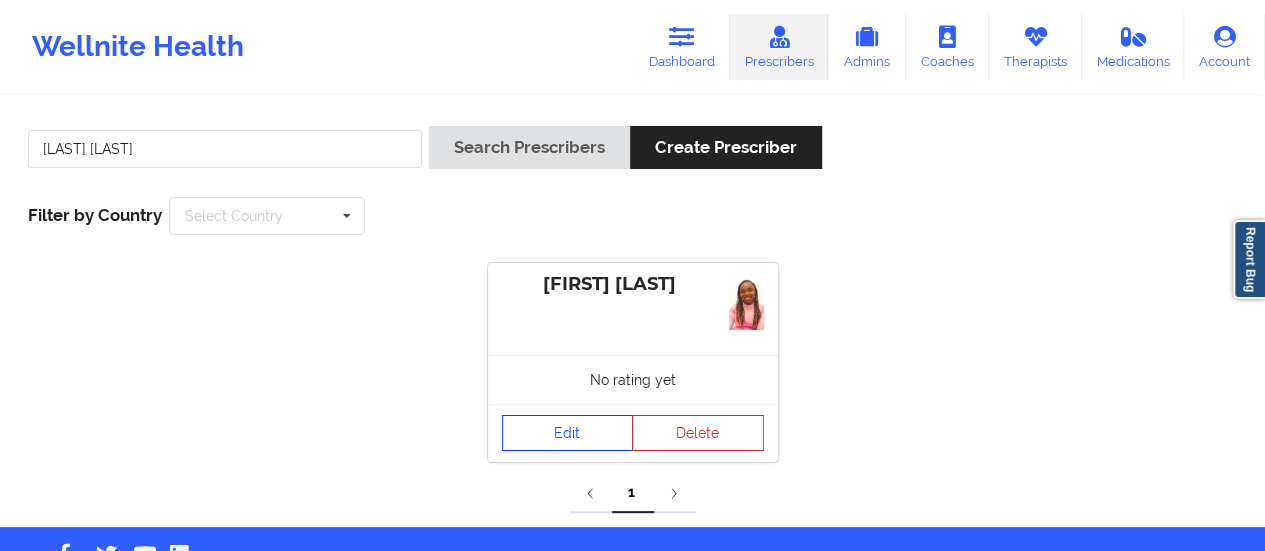 click on "Edit" at bounding box center (568, 433) 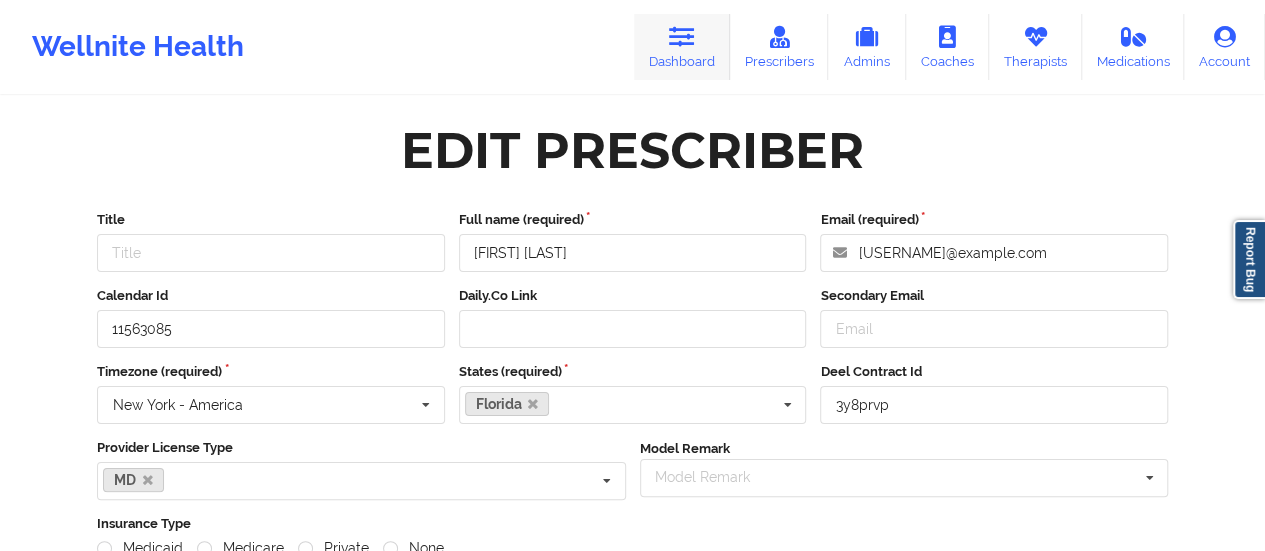 click on "Dashboard" at bounding box center (682, 47) 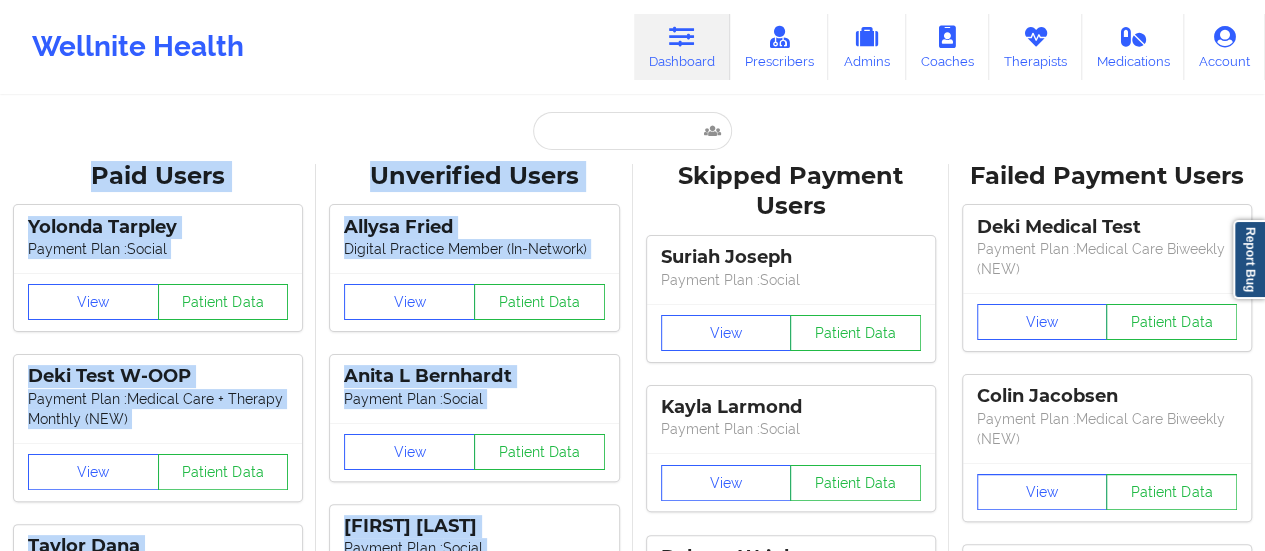 drag, startPoint x: 661, startPoint y: 155, endPoint x: 634, endPoint y: 137, distance: 32.449963 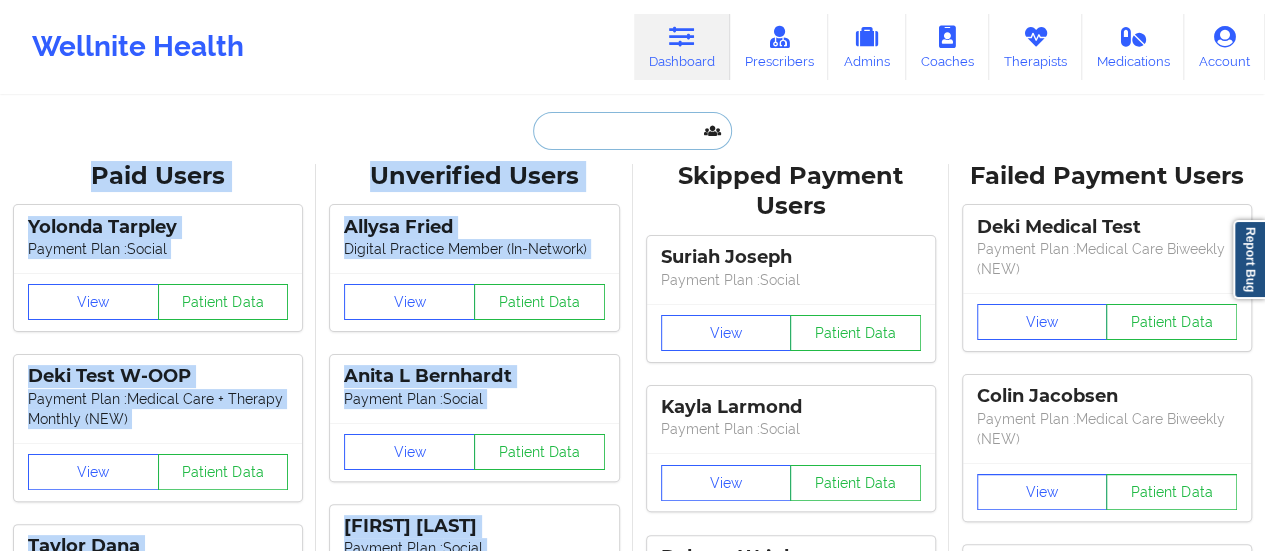 click at bounding box center (632, 131) 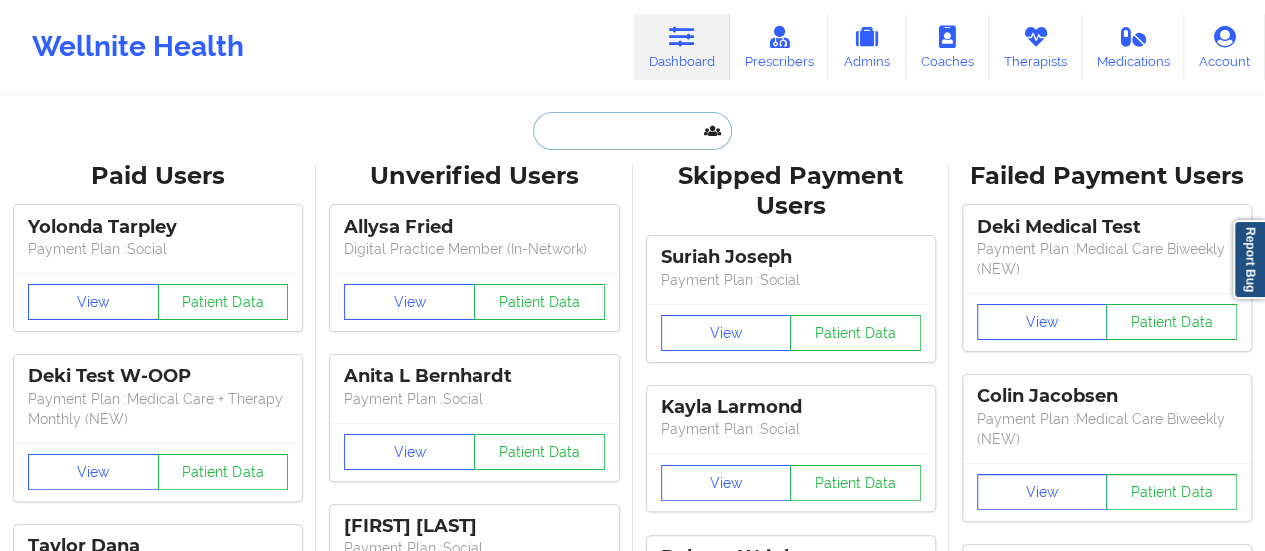 paste on "[USERNAME]@example.com" 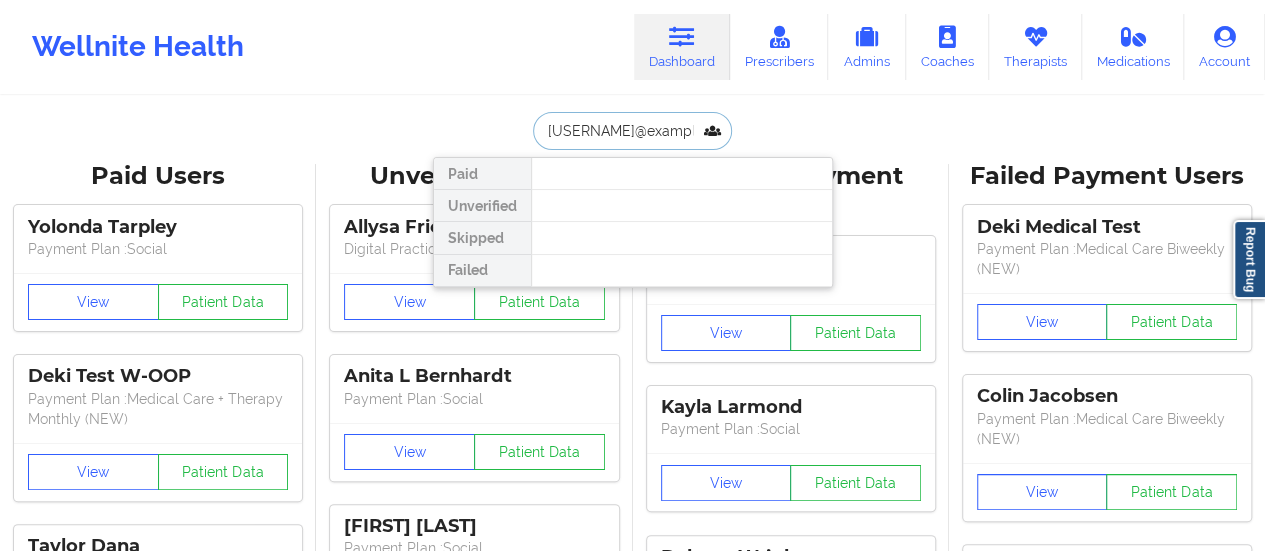 scroll, scrollTop: 0, scrollLeft: 35, axis: horizontal 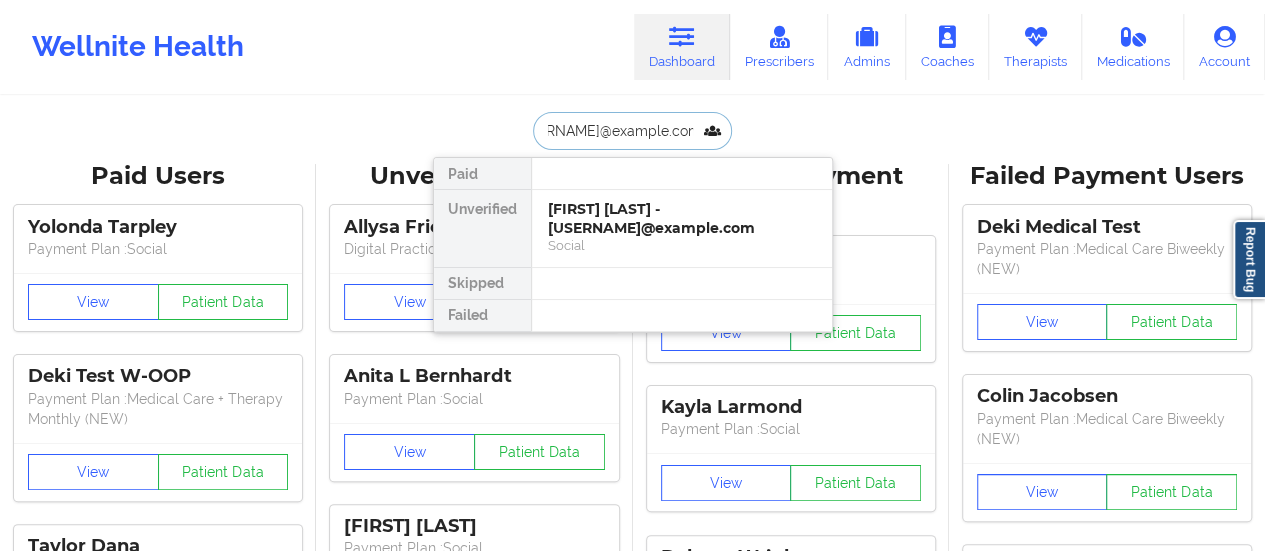 click on "[FIRST] [LAST] - [USERNAME]@example.com" at bounding box center [682, 218] 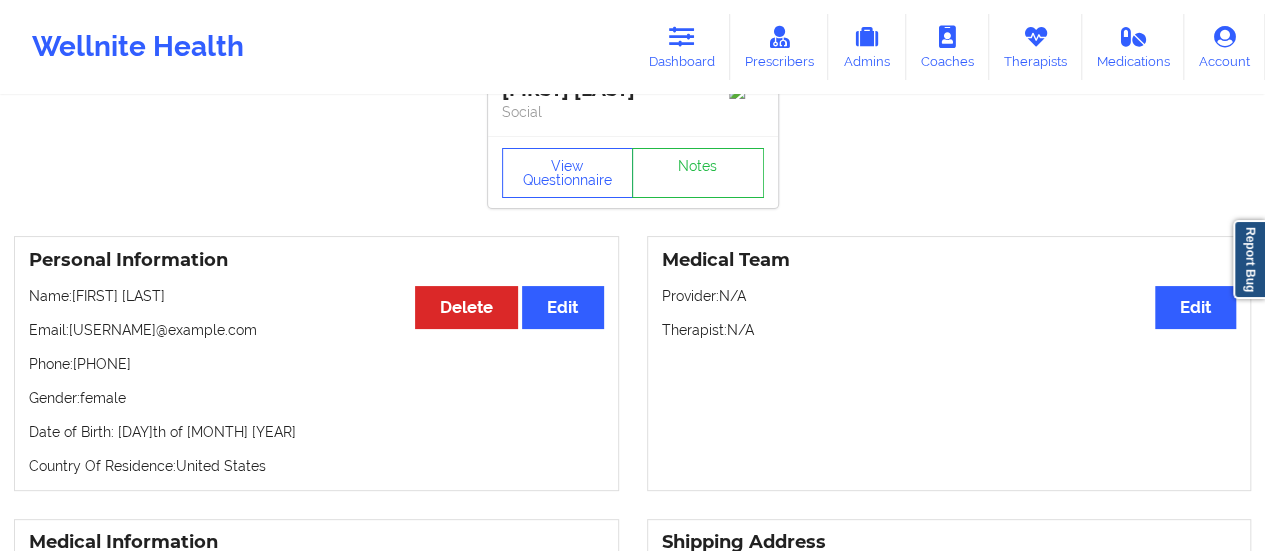 scroll, scrollTop: 0, scrollLeft: 0, axis: both 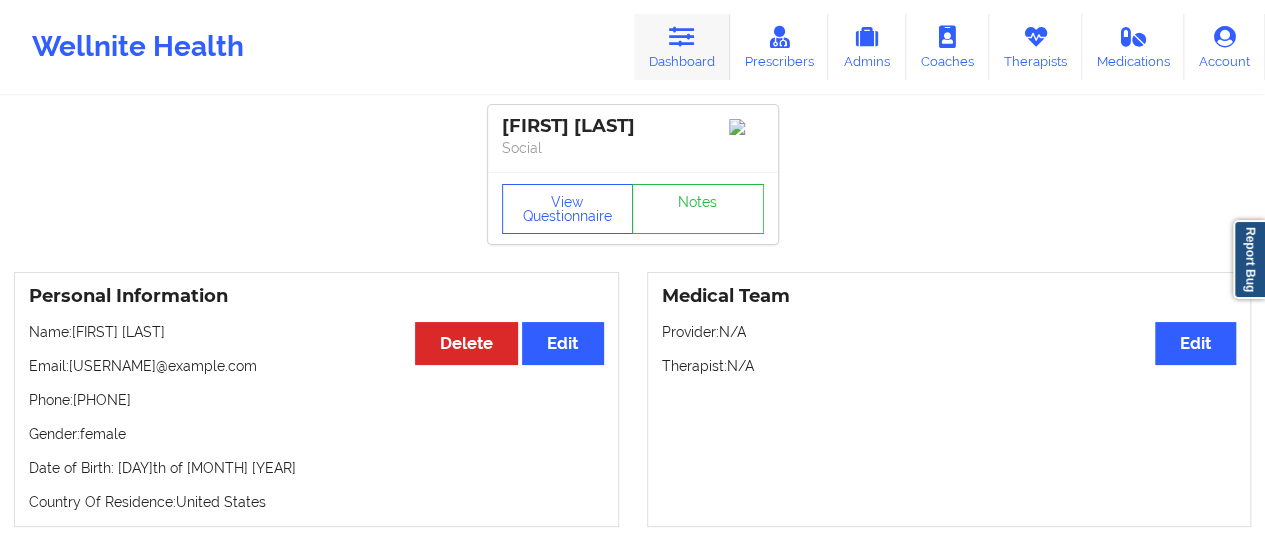 click at bounding box center [682, 37] 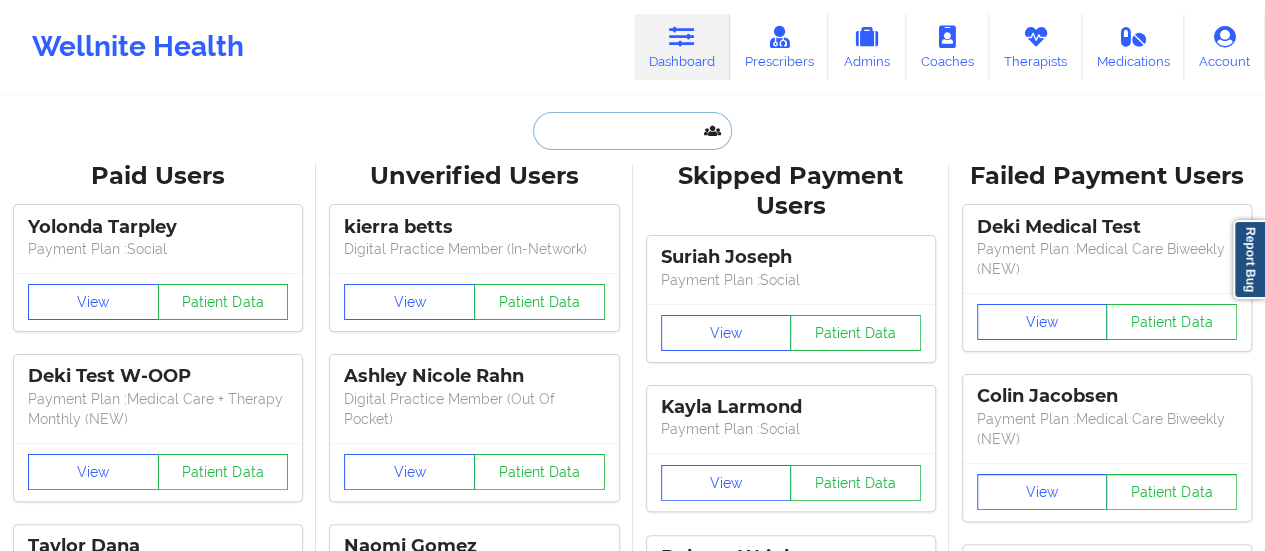 click at bounding box center (632, 131) 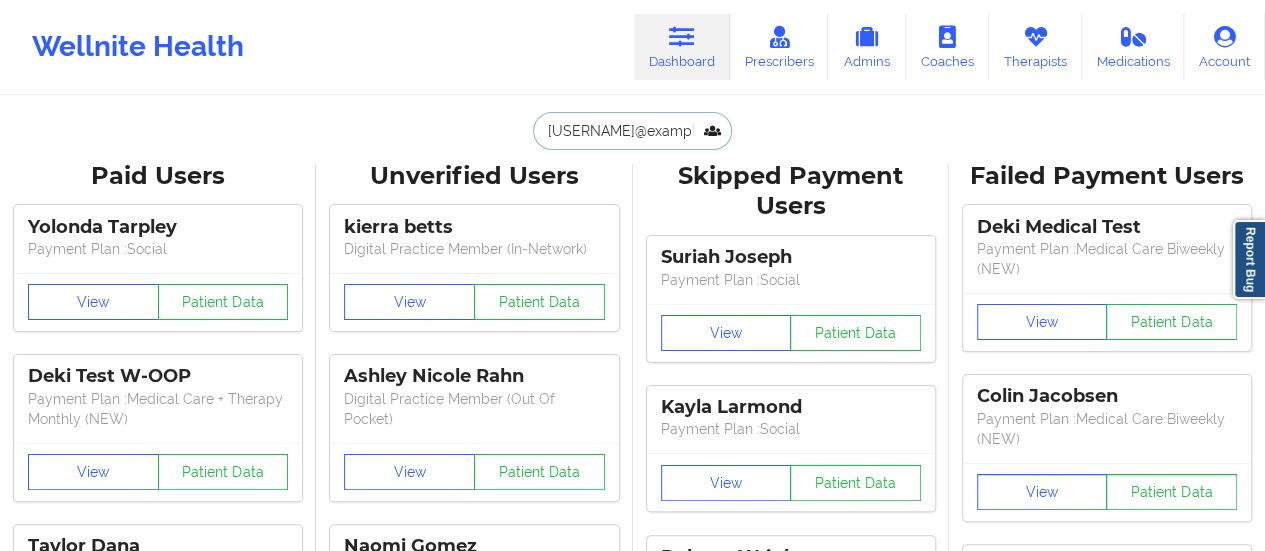 scroll, scrollTop: 0, scrollLeft: 53, axis: horizontal 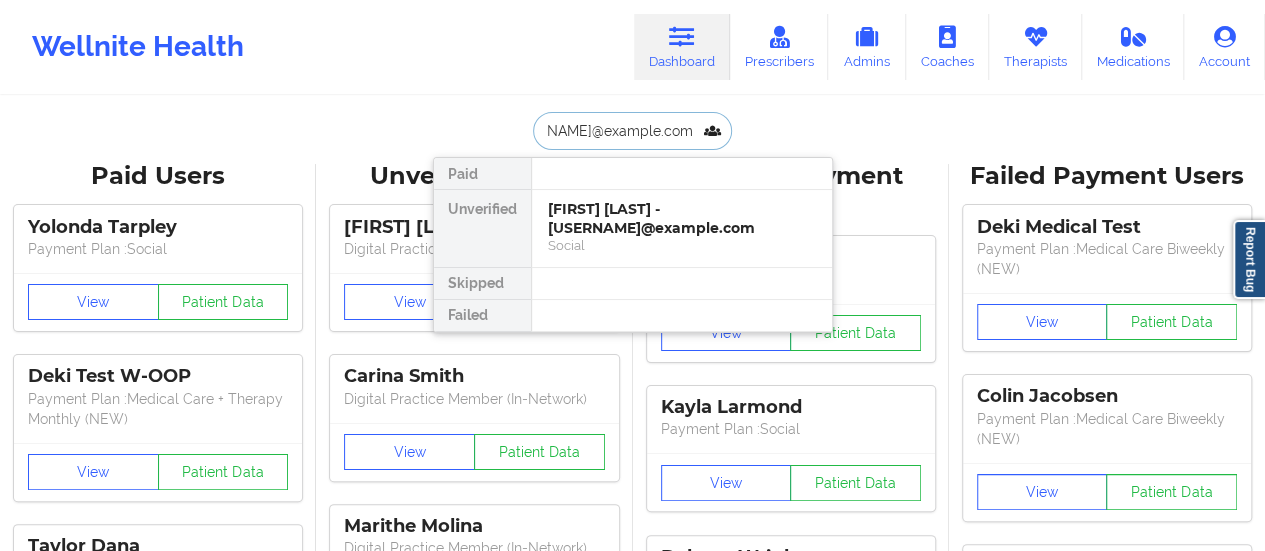 click on "[FIRST] [LAST] - [USERNAME]@example.com" at bounding box center [682, 218] 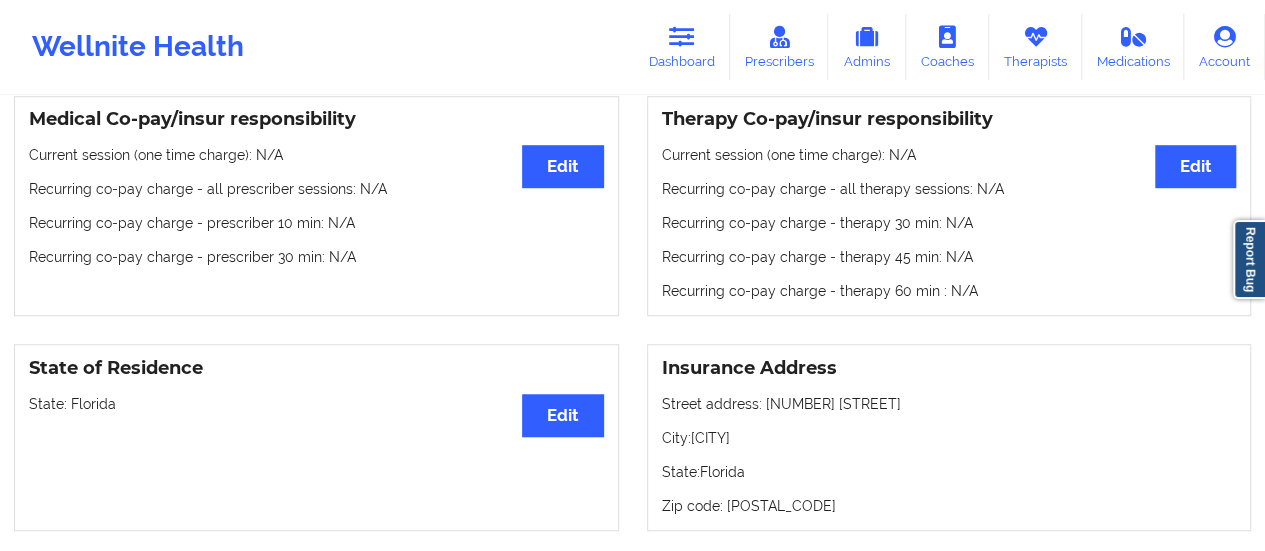 scroll, scrollTop: 0, scrollLeft: 0, axis: both 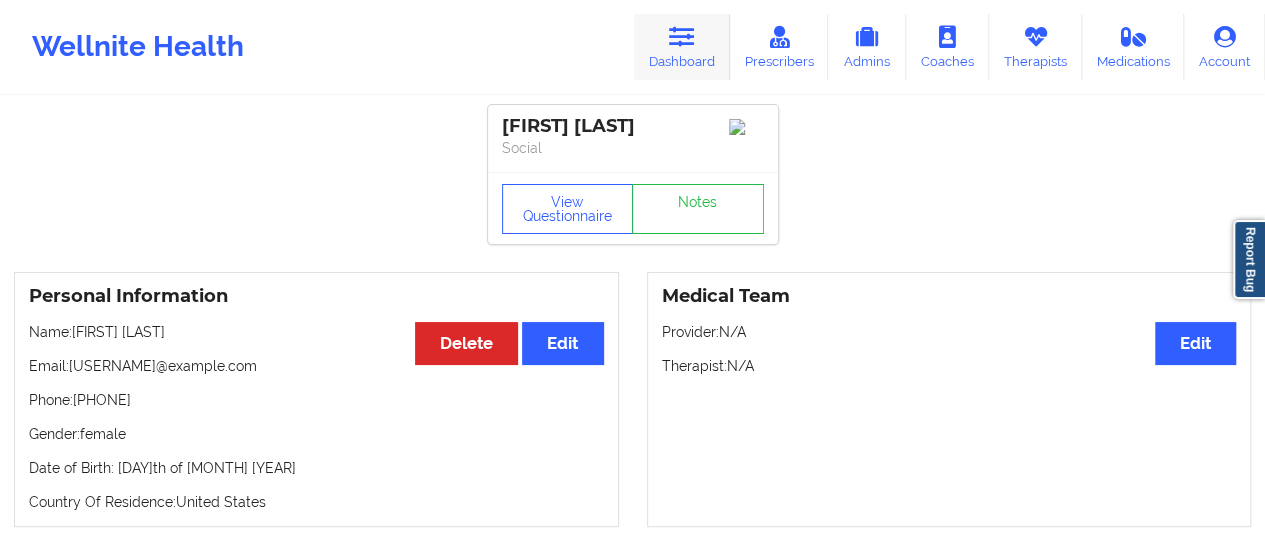 click at bounding box center [682, 37] 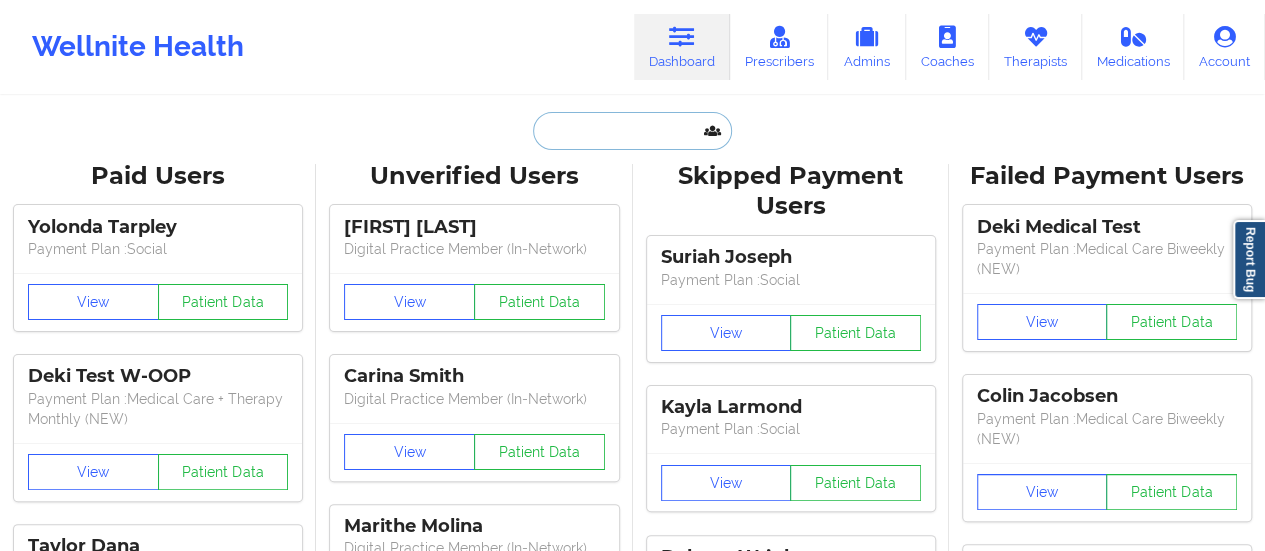 click at bounding box center [632, 131] 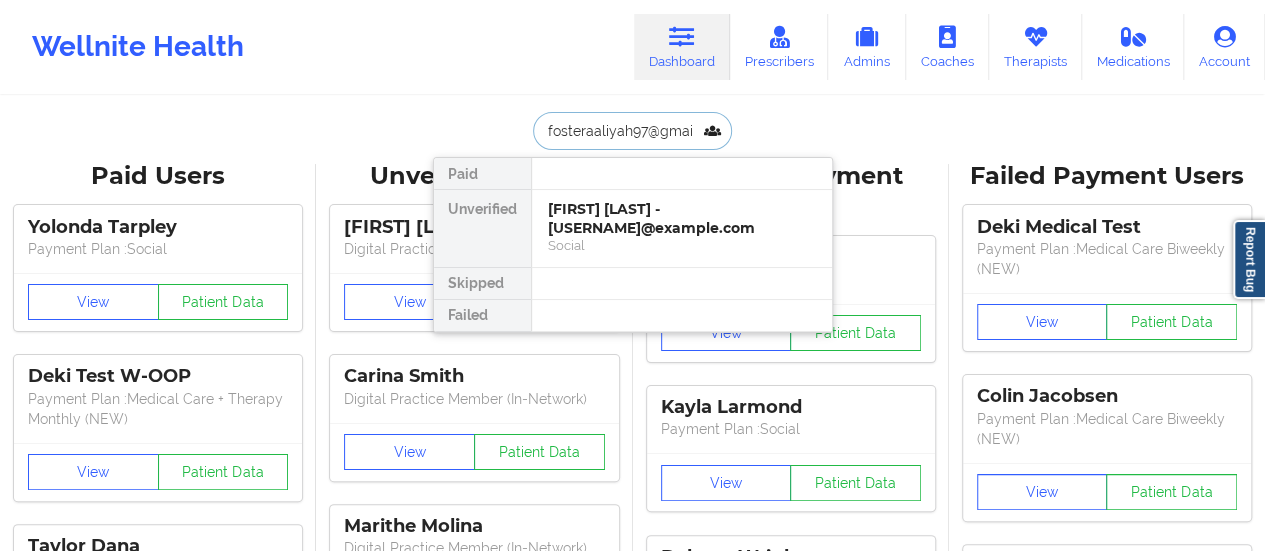 scroll, scrollTop: 0, scrollLeft: 16, axis: horizontal 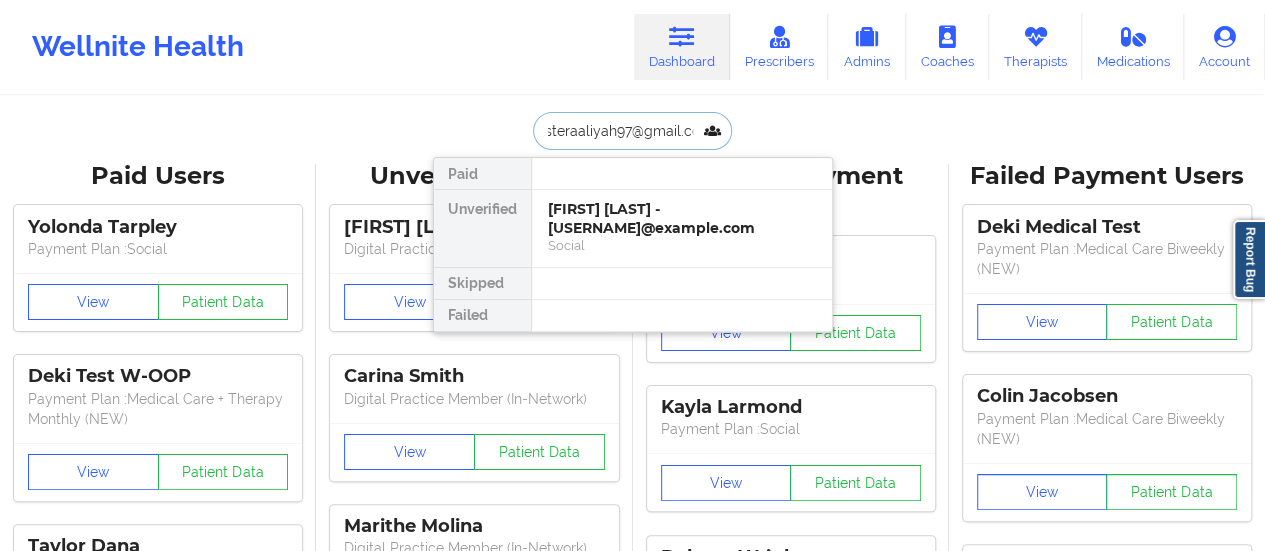 click on "[FIRST] [LAST] - [USERNAME]@example.com" at bounding box center (682, 218) 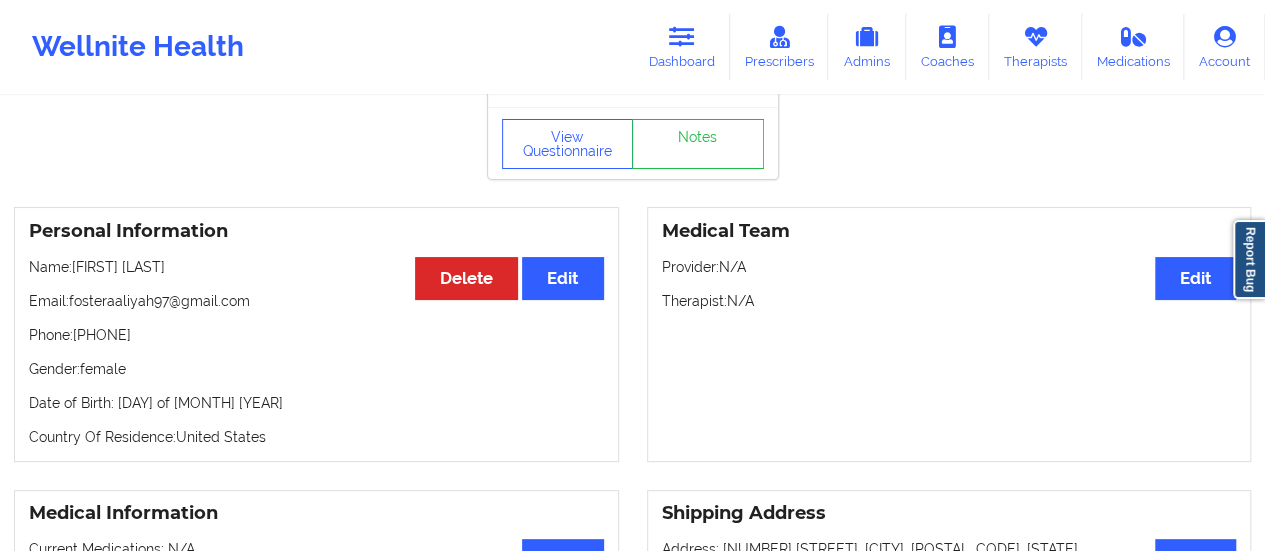 scroll, scrollTop: 0, scrollLeft: 0, axis: both 